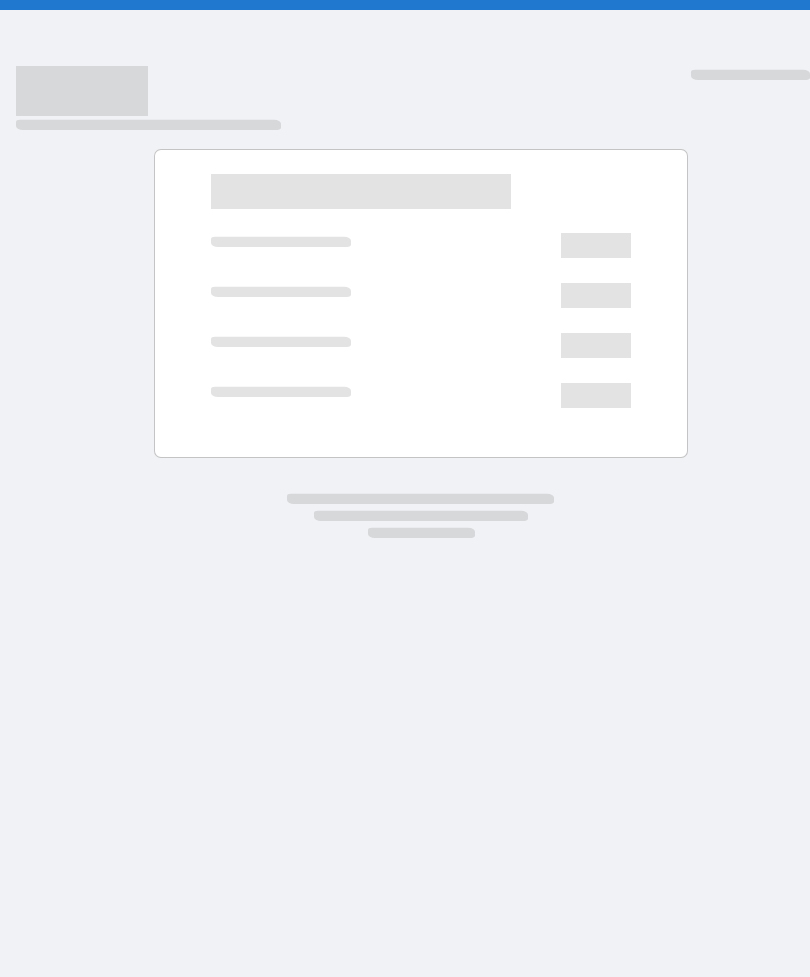 scroll, scrollTop: 0, scrollLeft: 0, axis: both 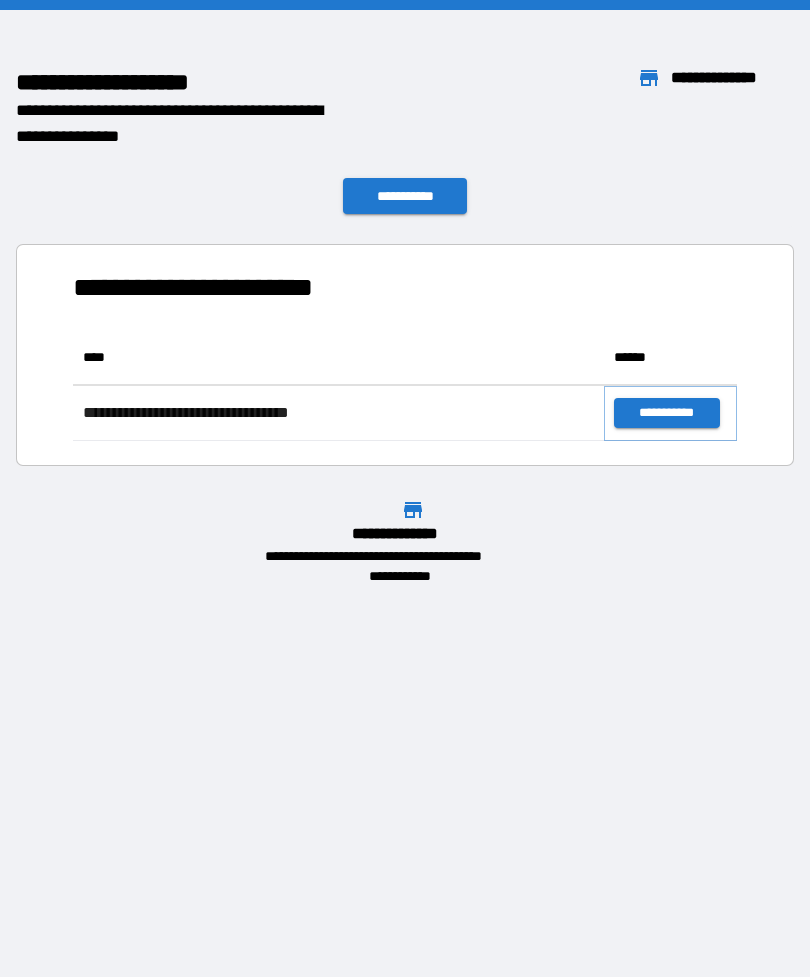 click on "**********" at bounding box center [666, 413] 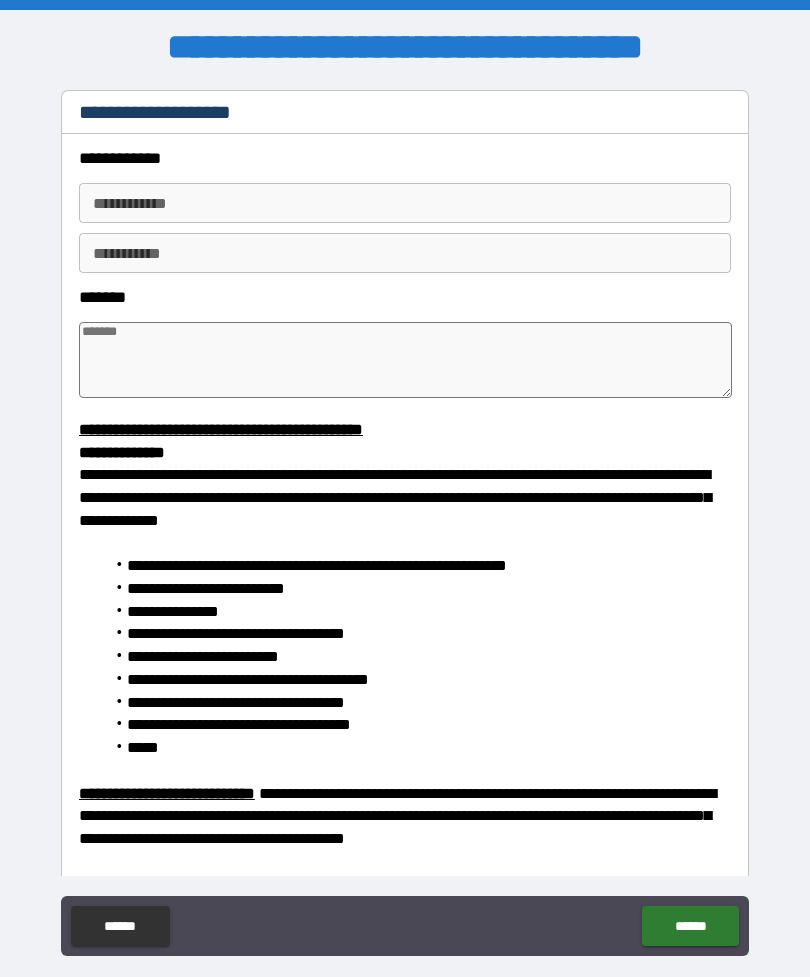type on "*" 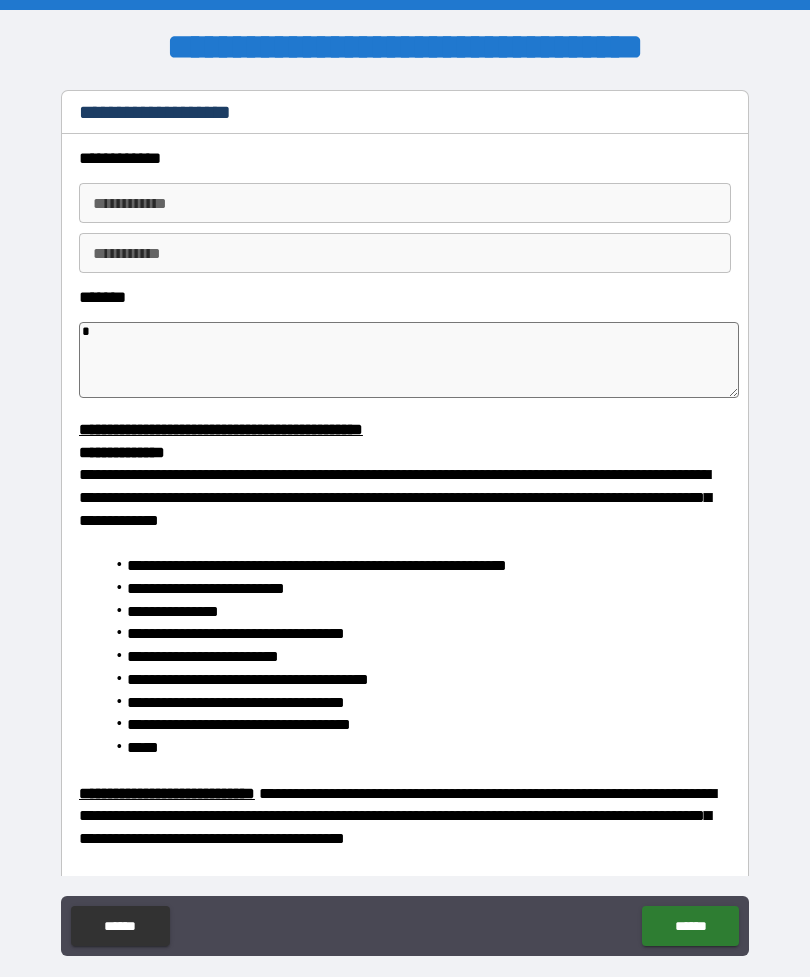 type on "*" 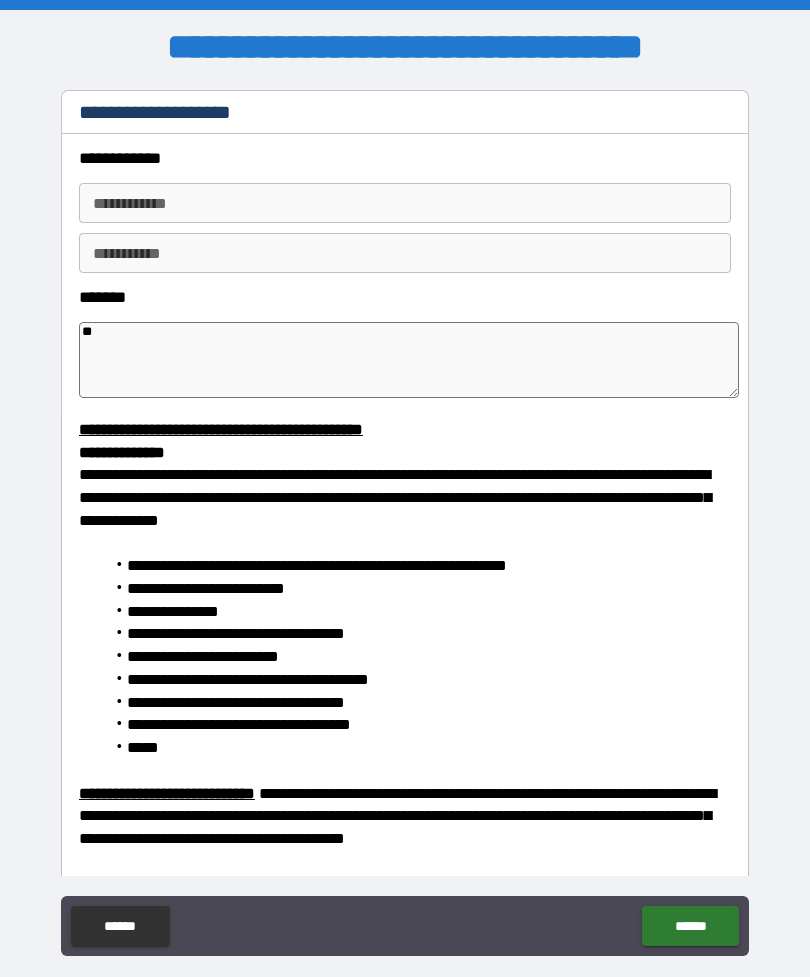 type on "*" 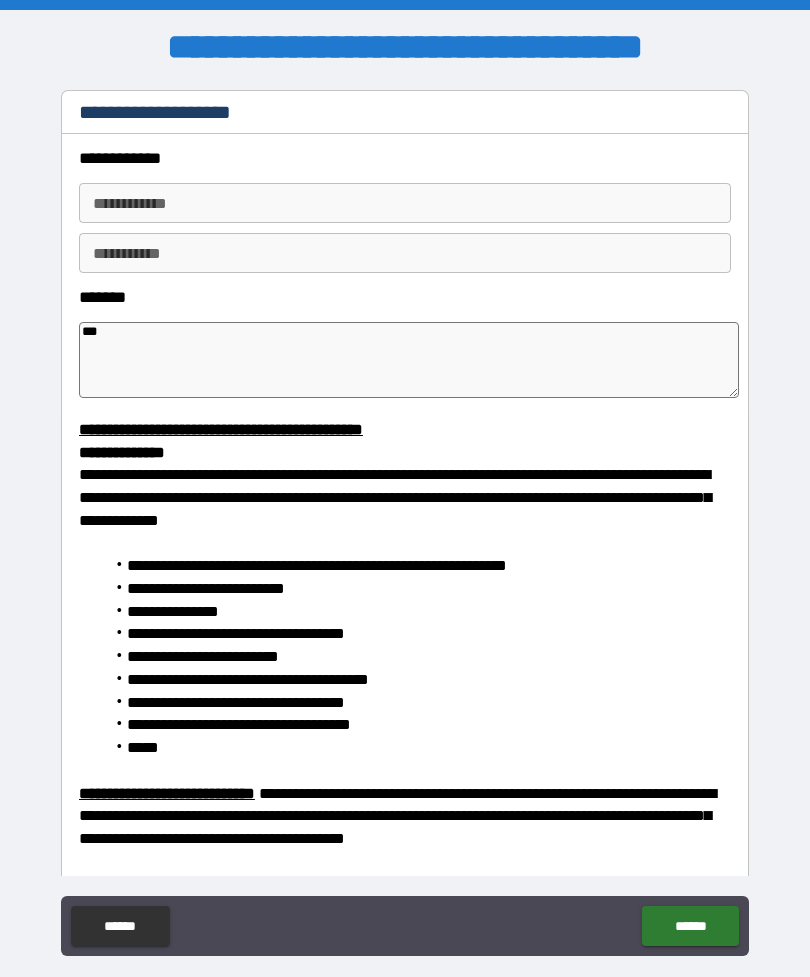 type on "*" 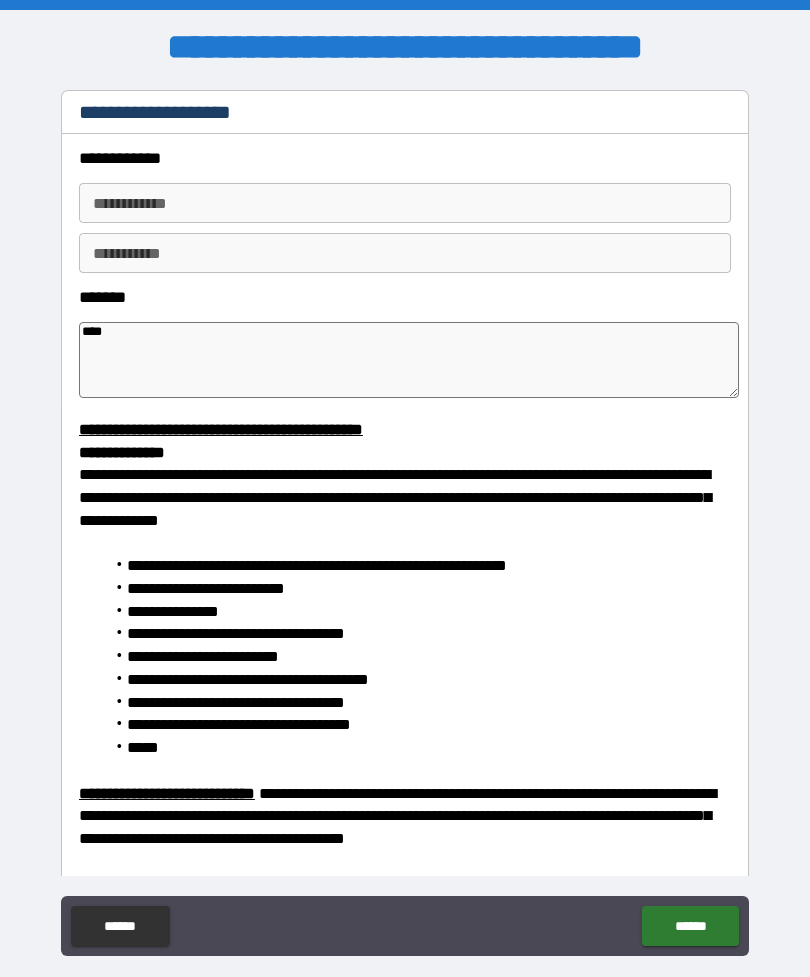 type on "*" 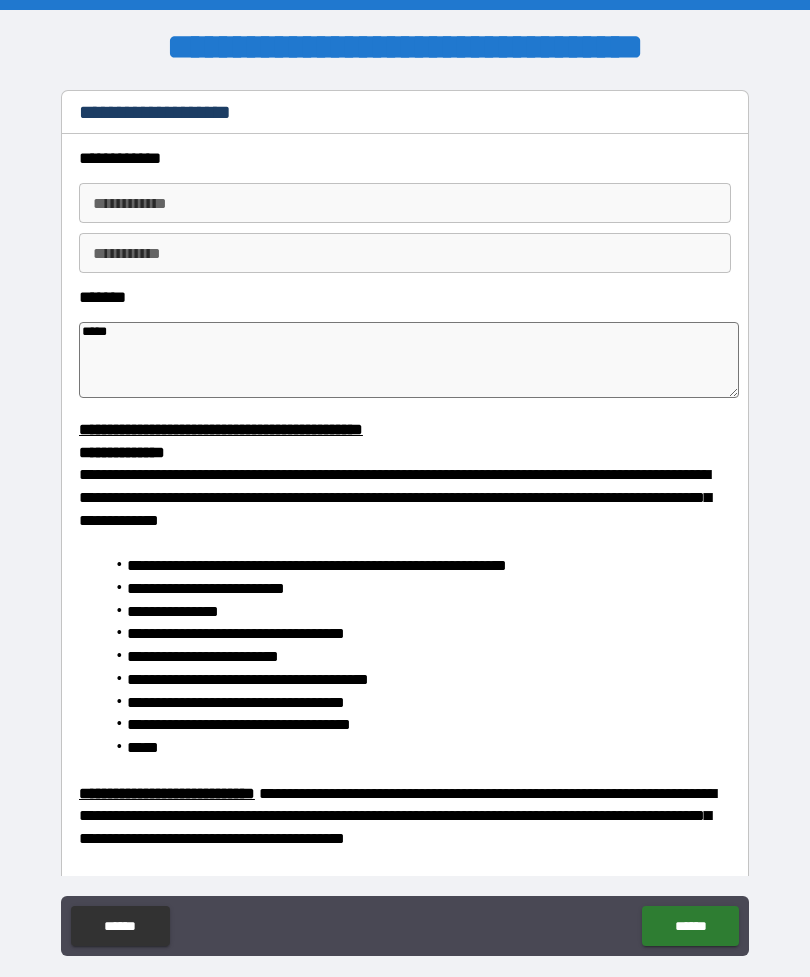 type on "*" 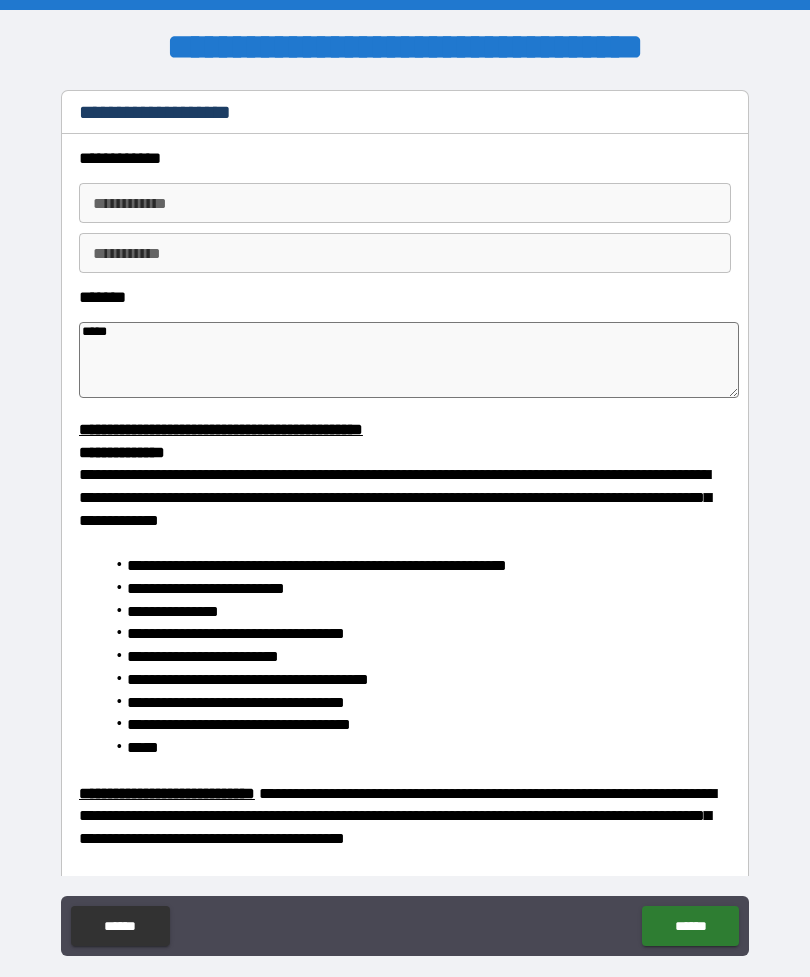 type on "*****" 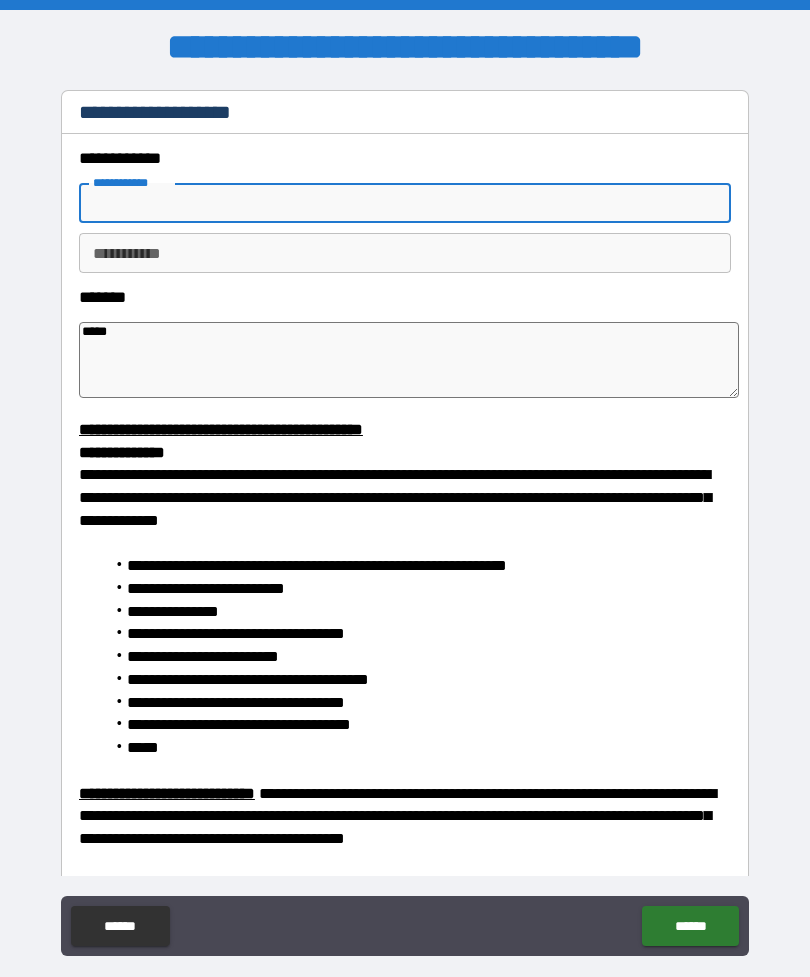 type on "*" 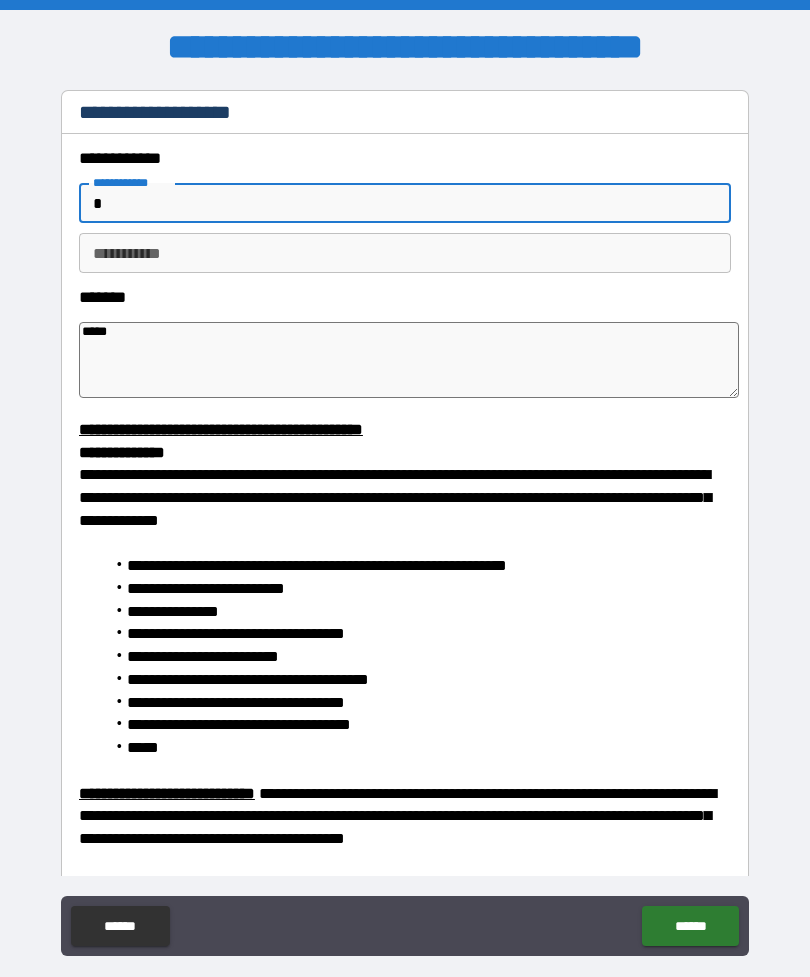 type on "*" 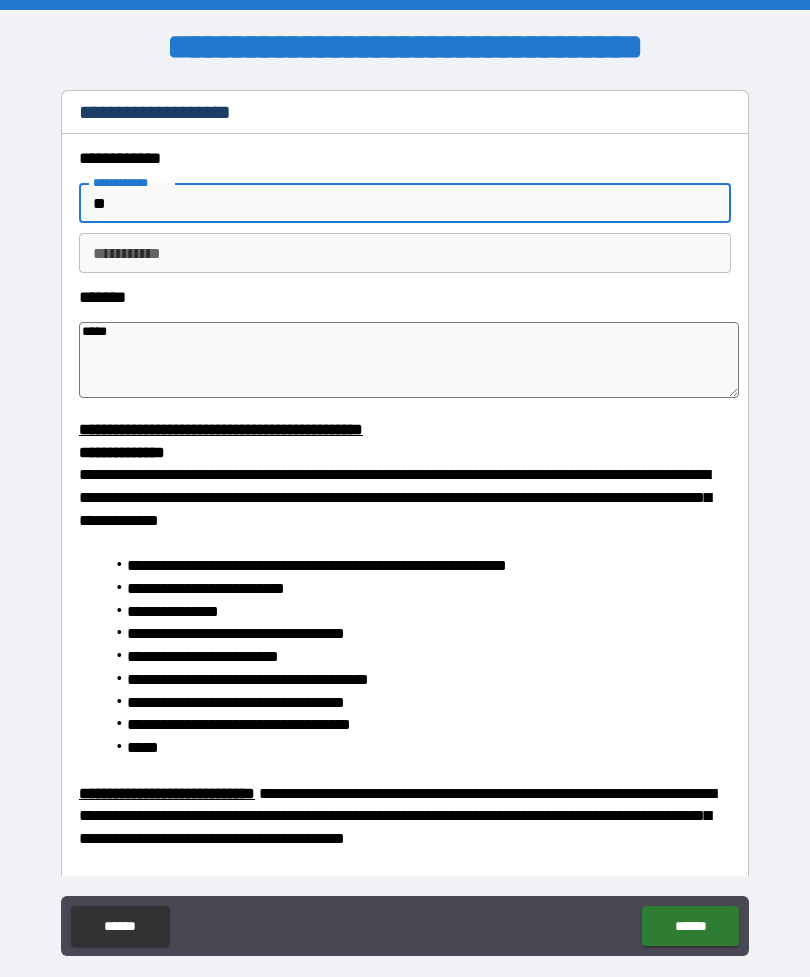 type on "*" 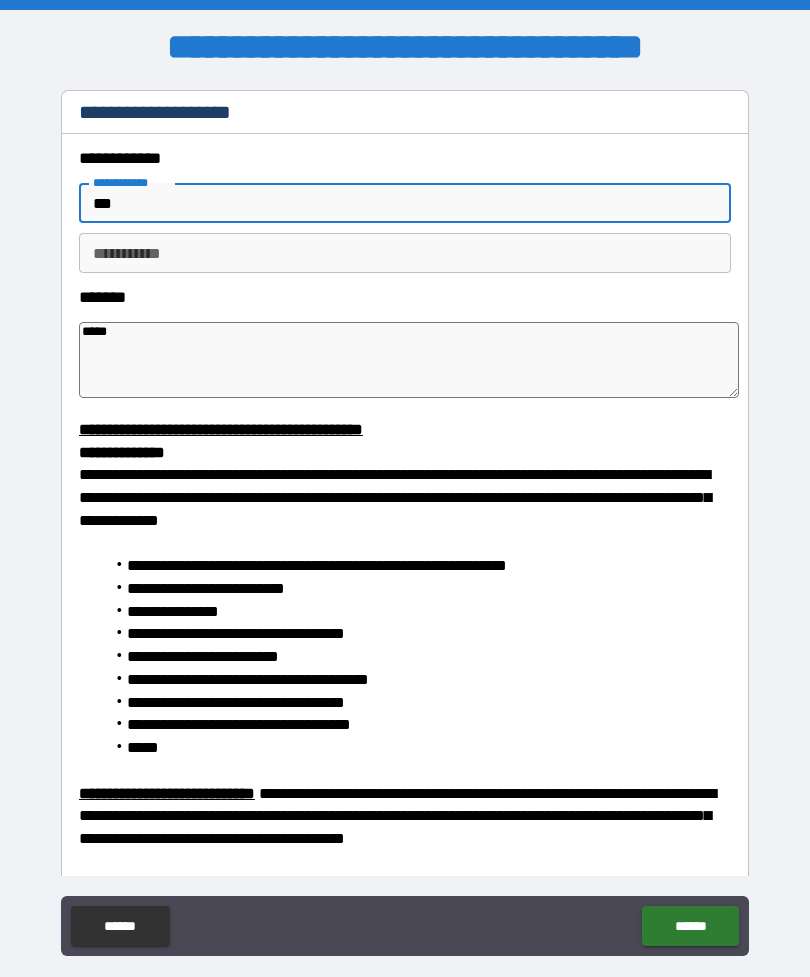 type on "*" 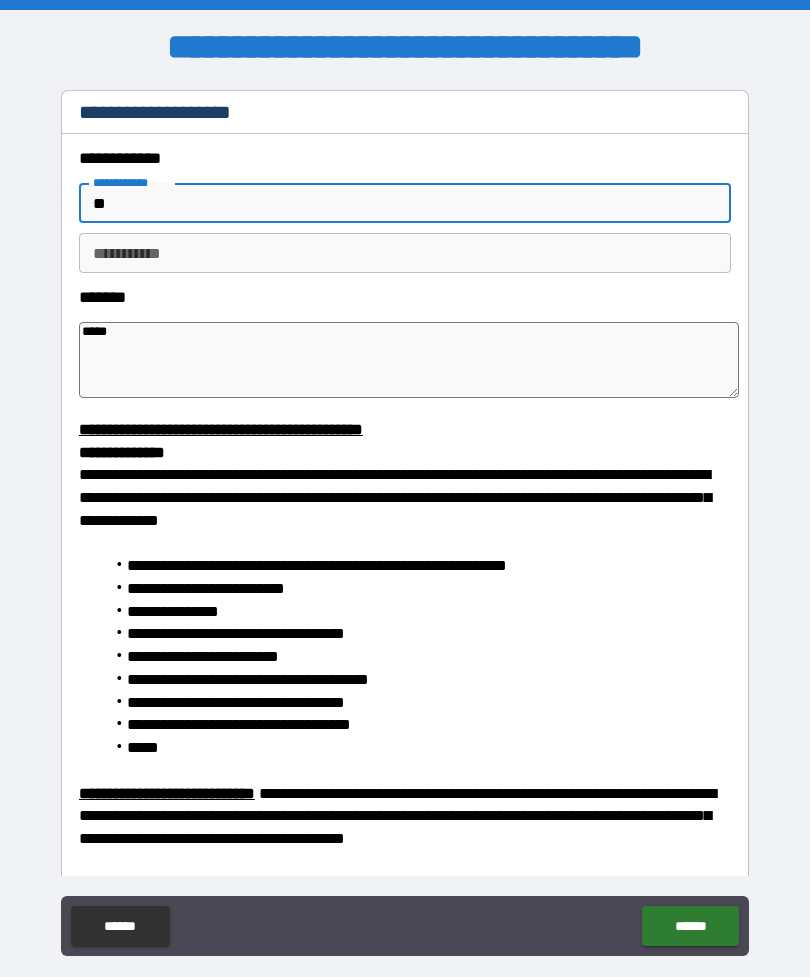 type on "*" 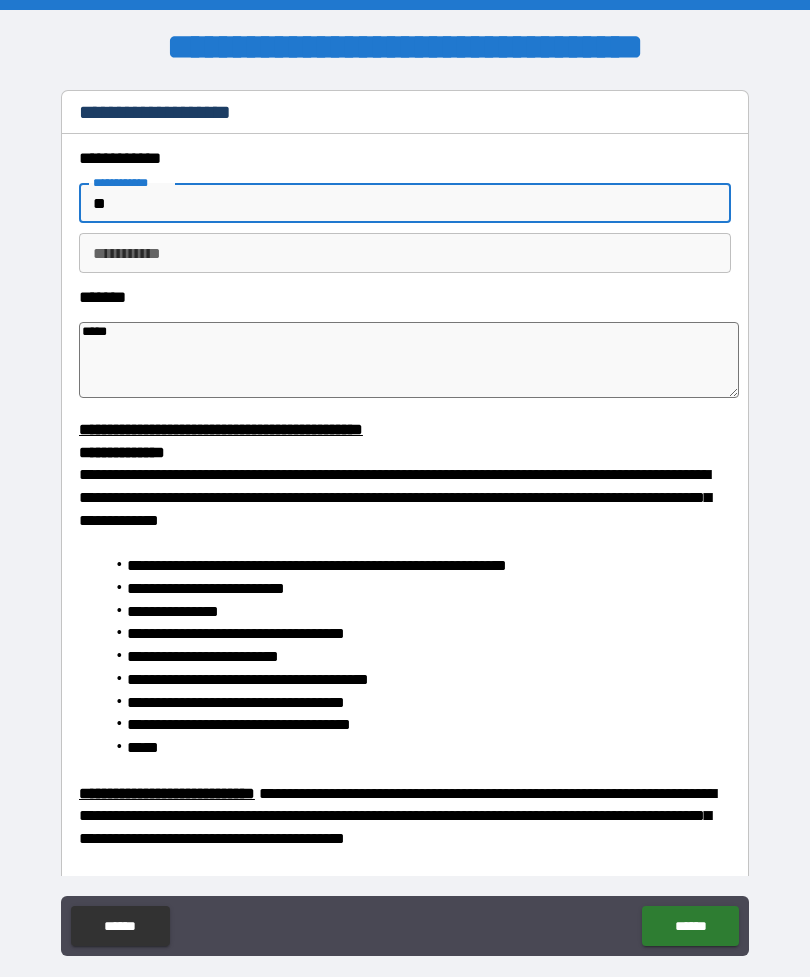 type on "***" 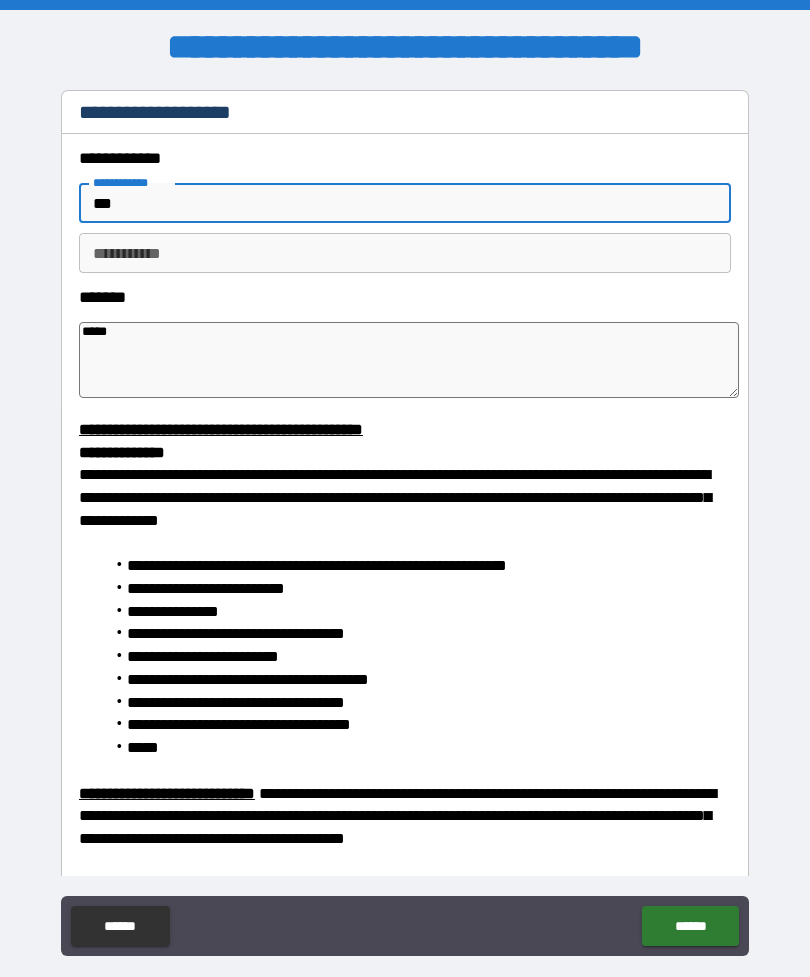 type on "*" 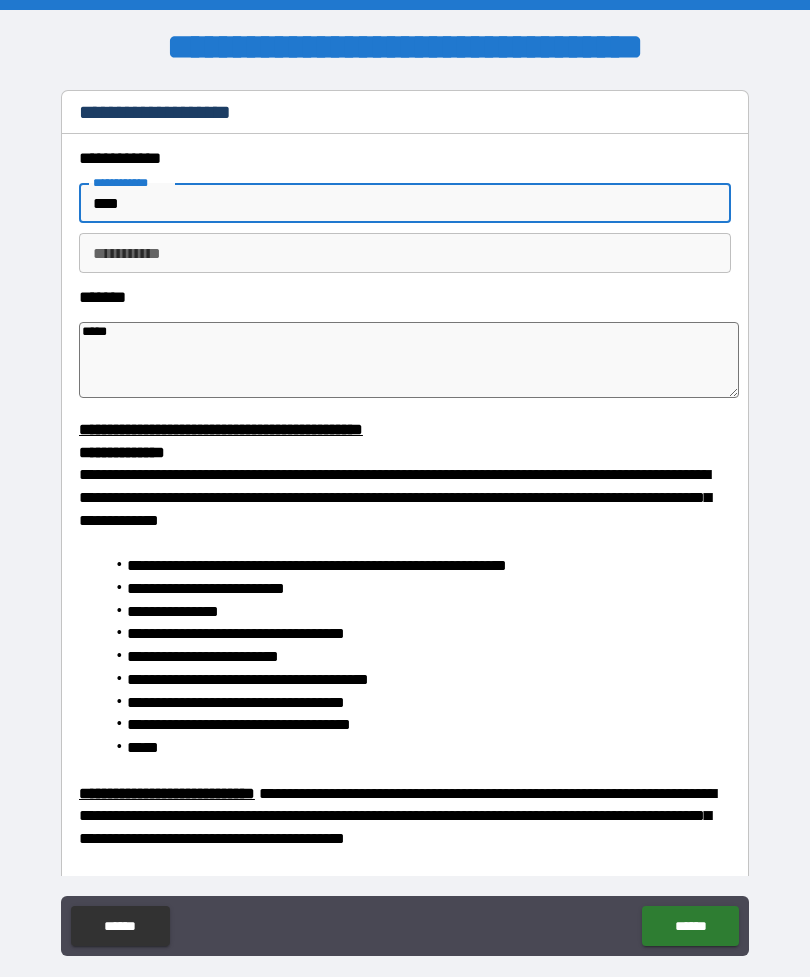 type on "*" 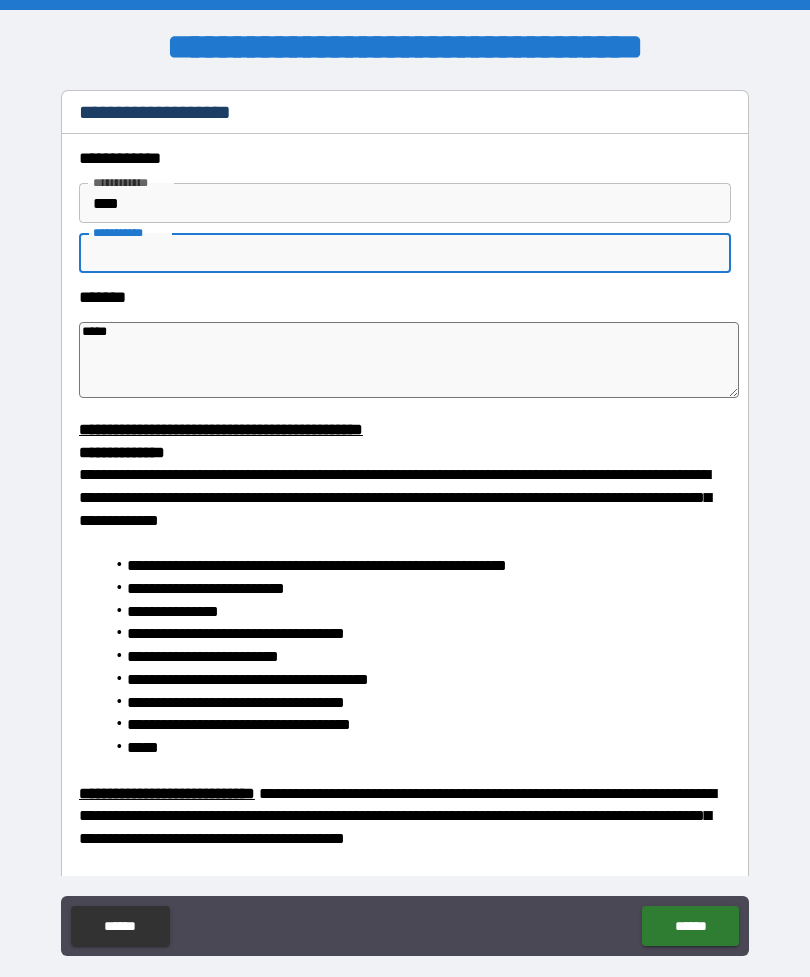 type on "*" 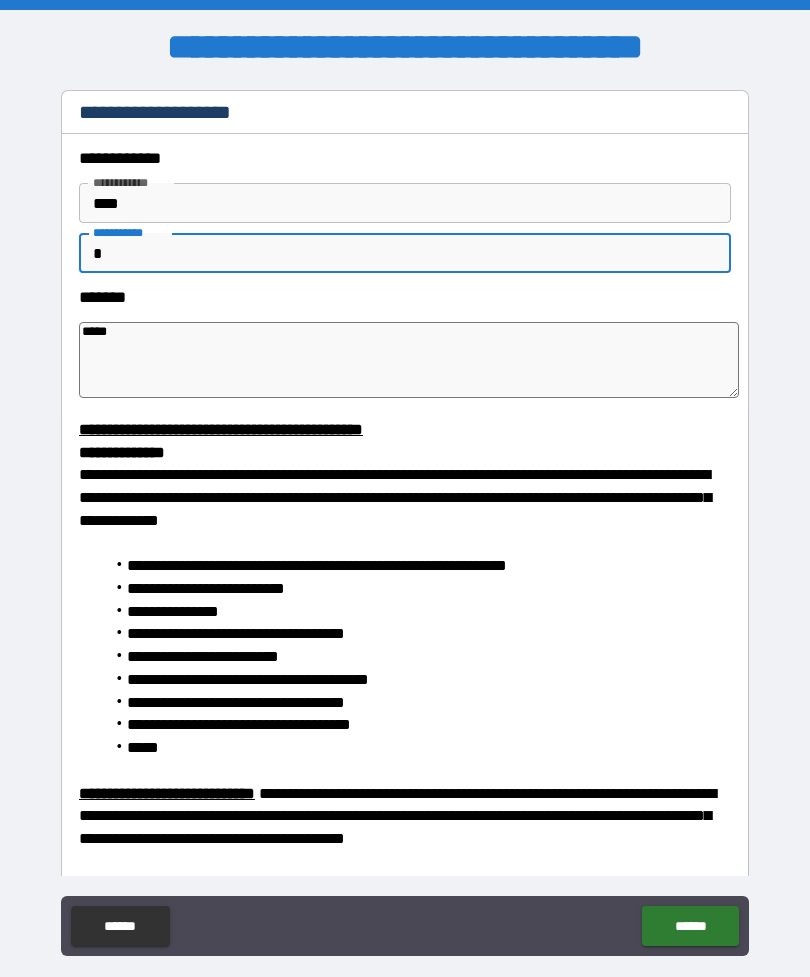 type on "**" 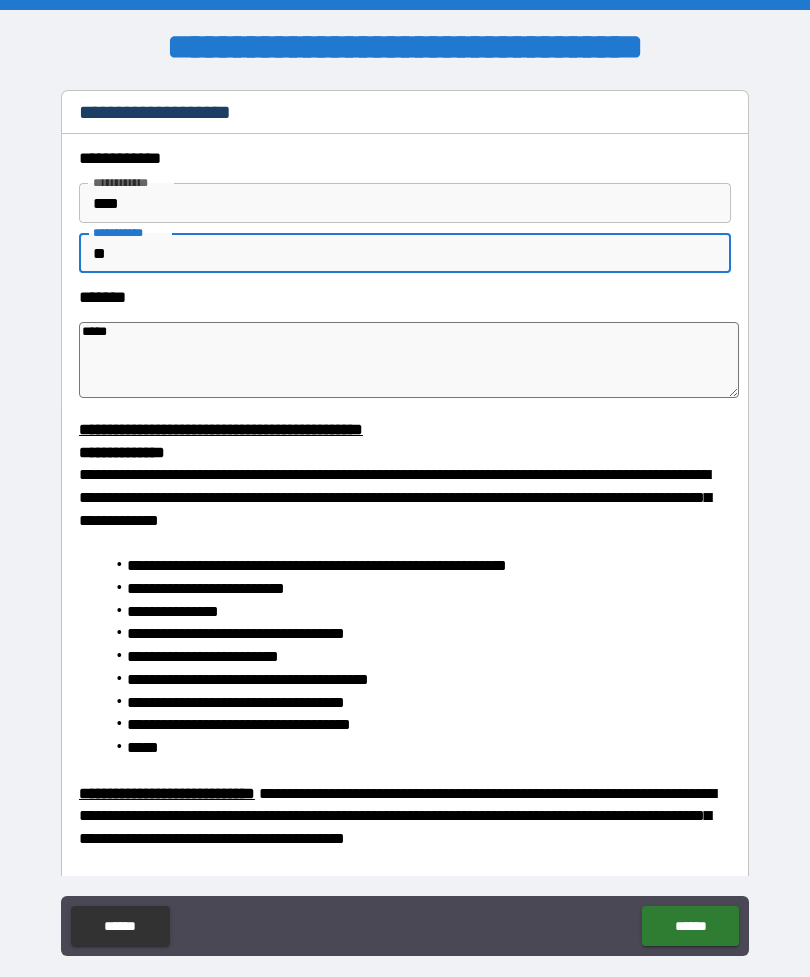 type on "*" 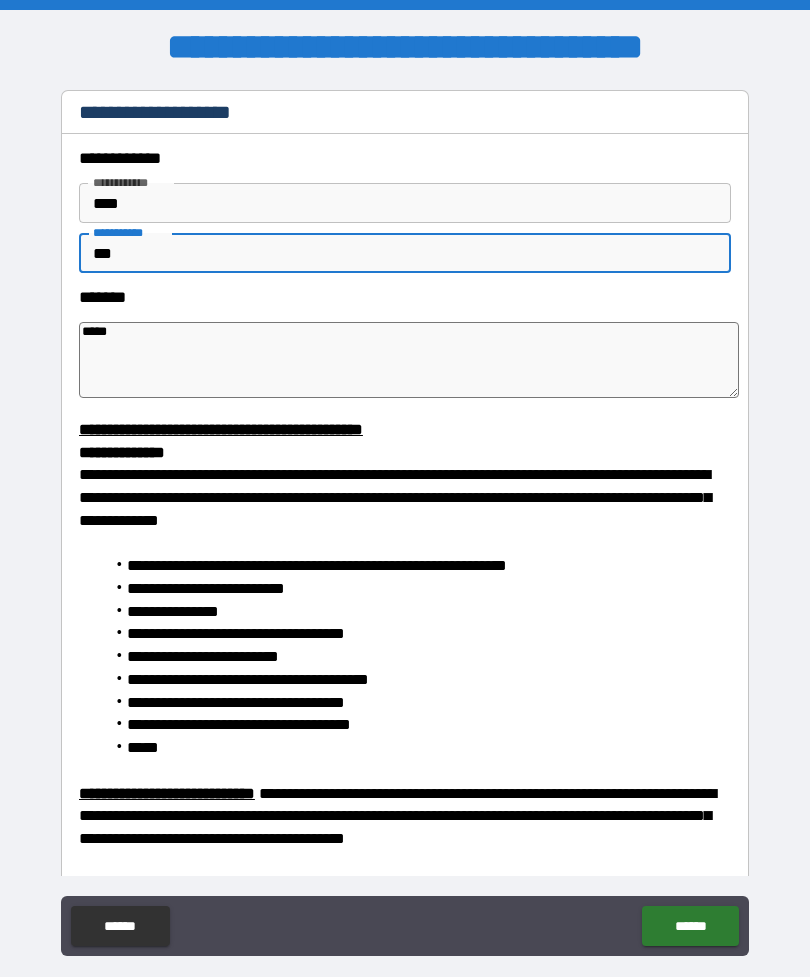 type on "****" 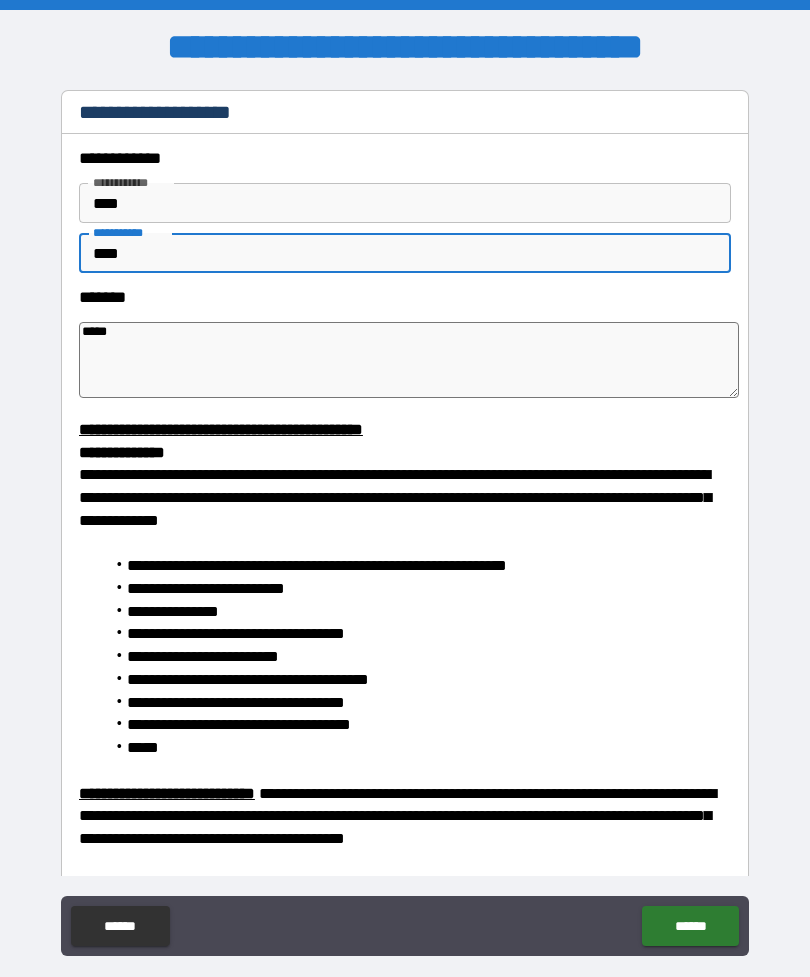 type on "*" 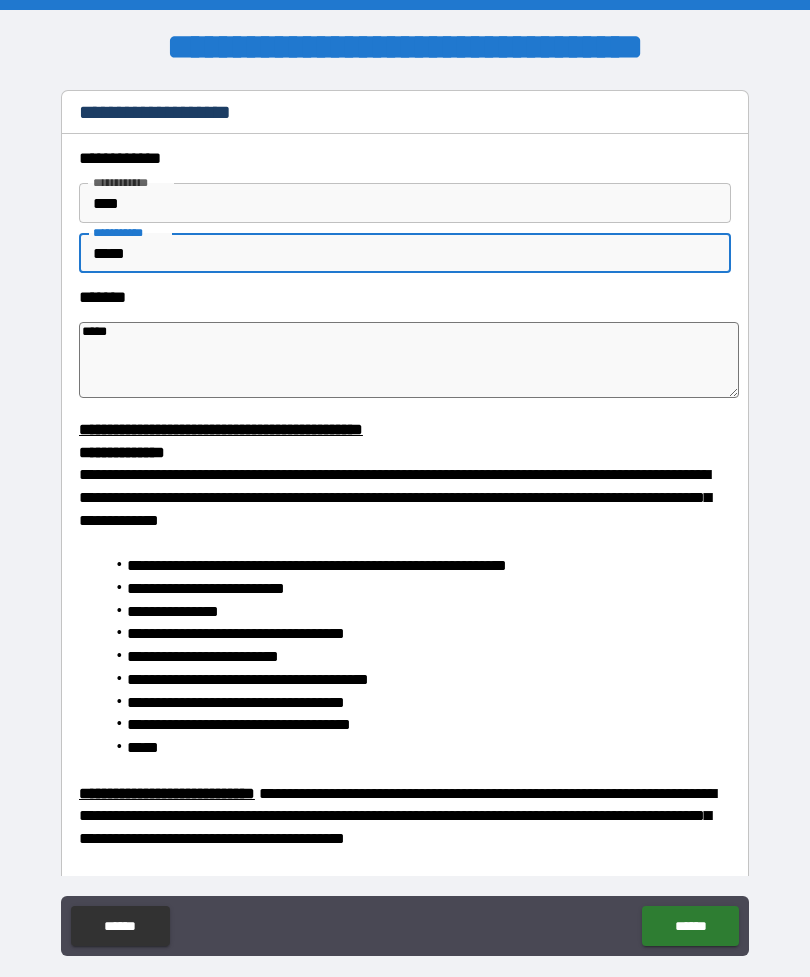 type on "******" 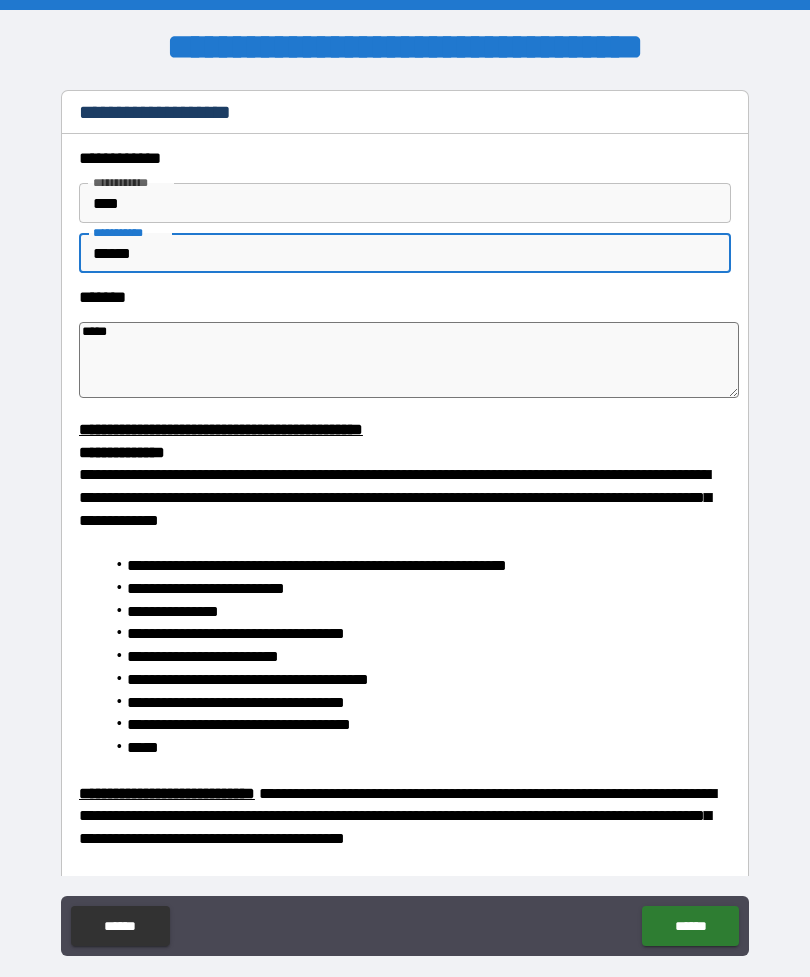 type on "*" 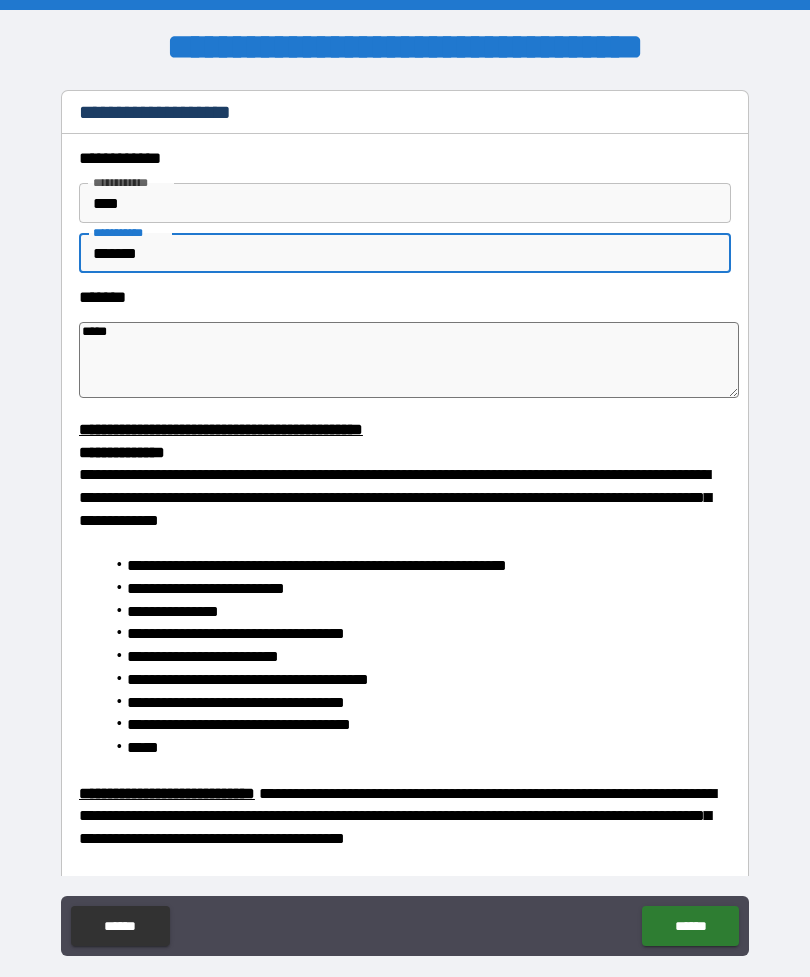 type on "*" 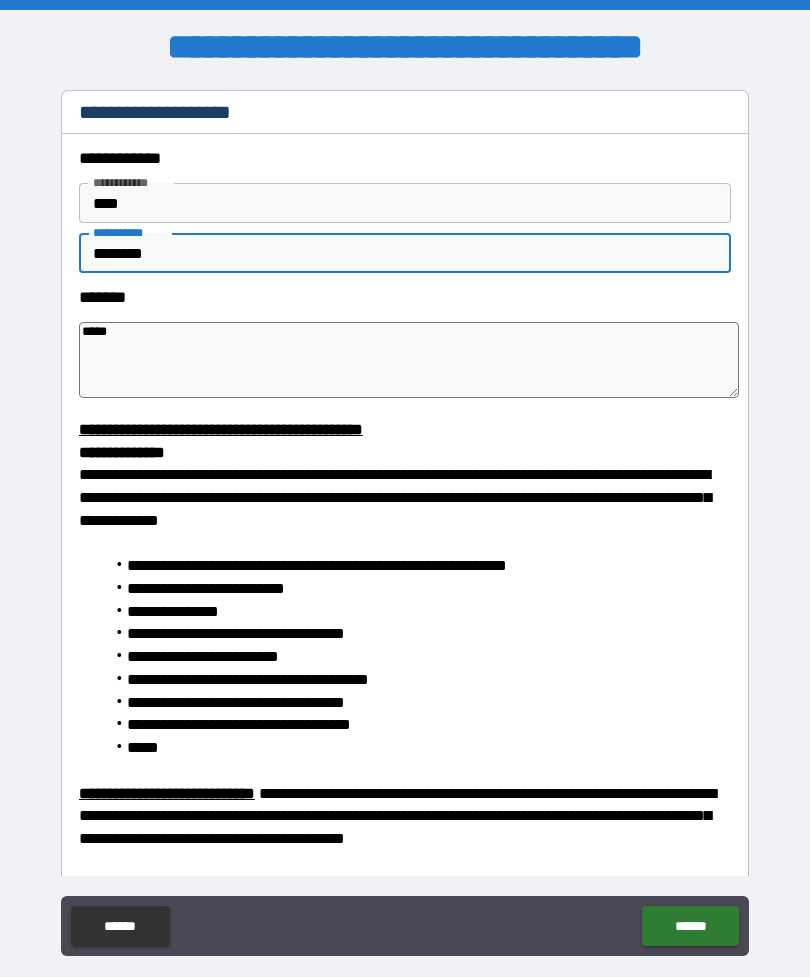 type on "*" 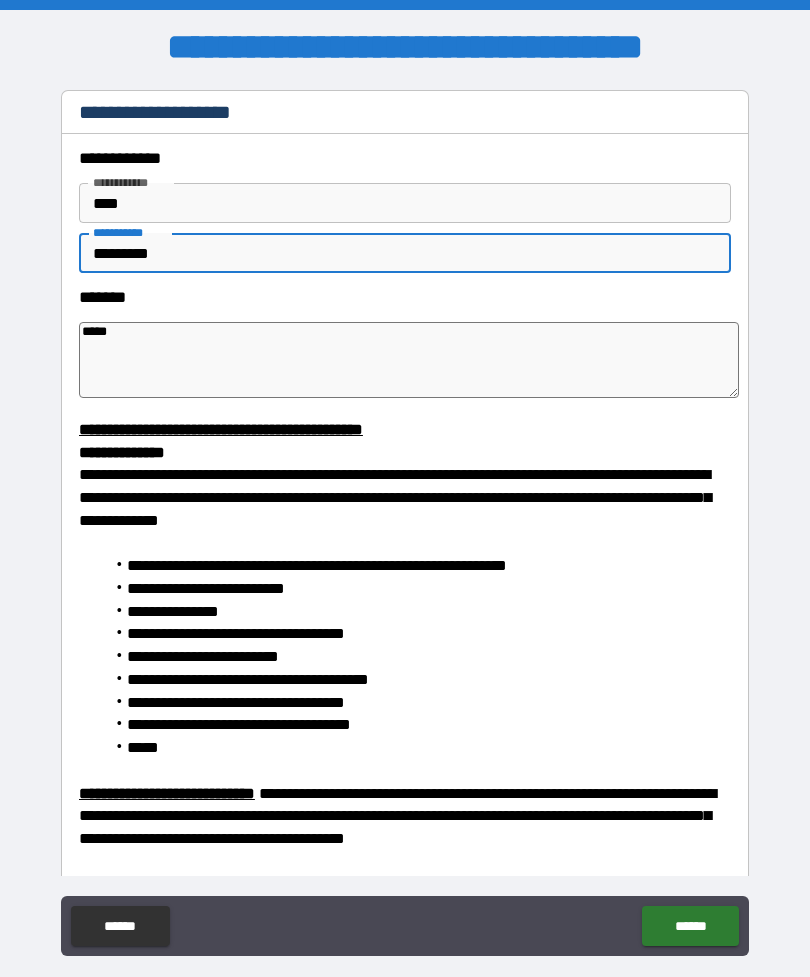 type on "**********" 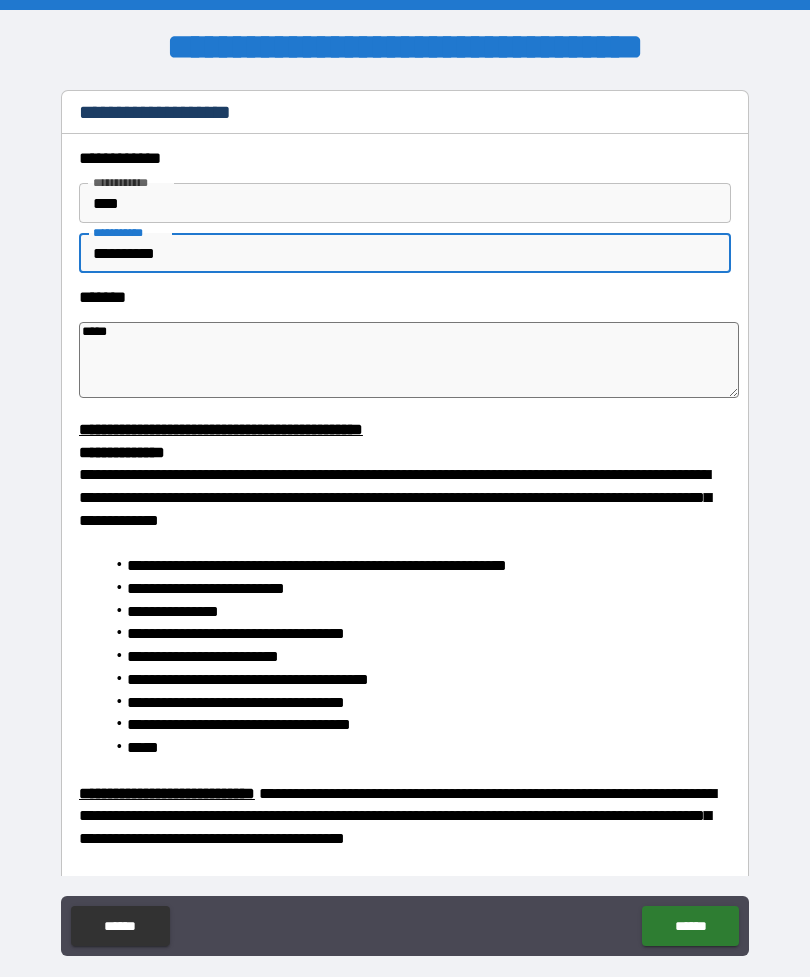 type on "*" 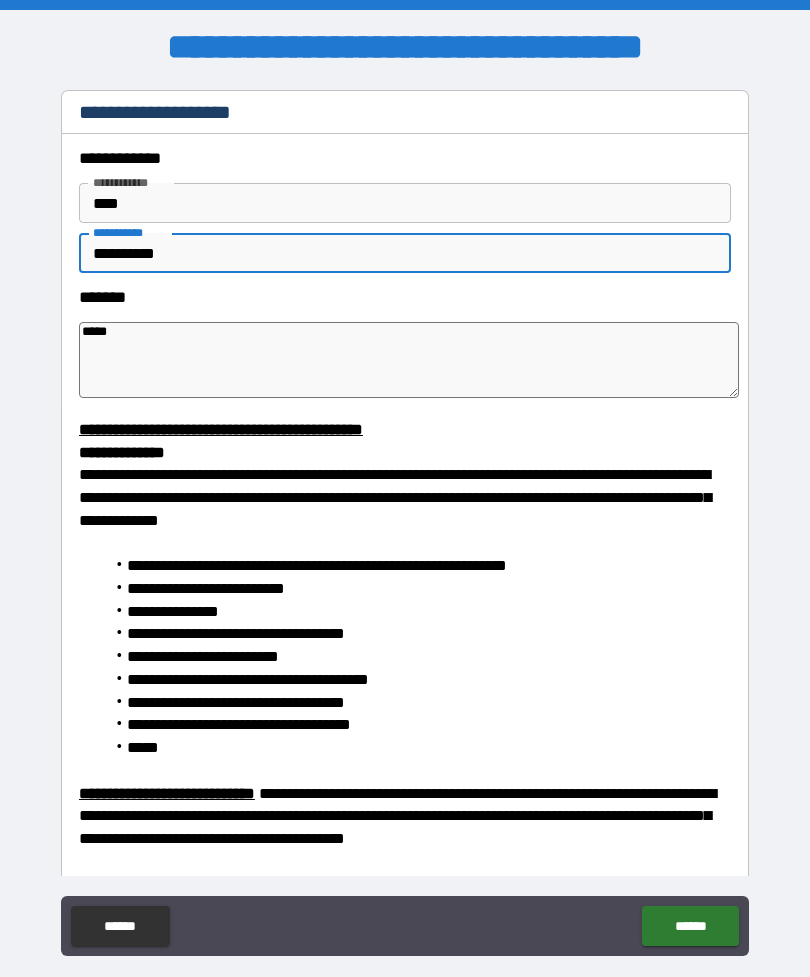 type on "**********" 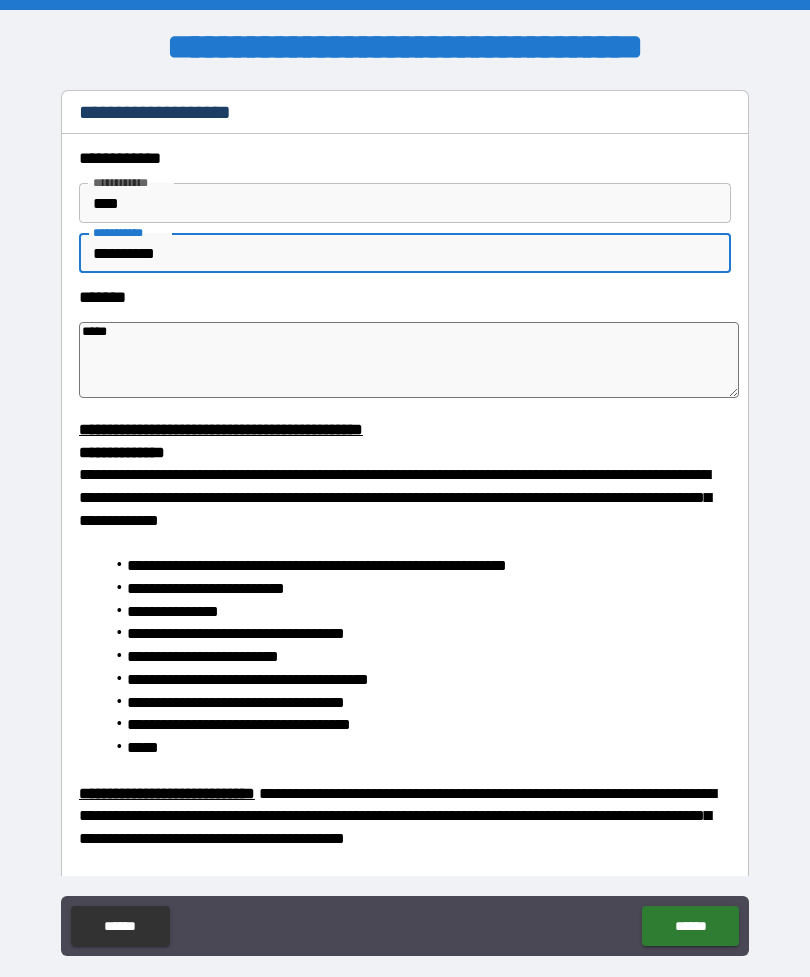 type on "*" 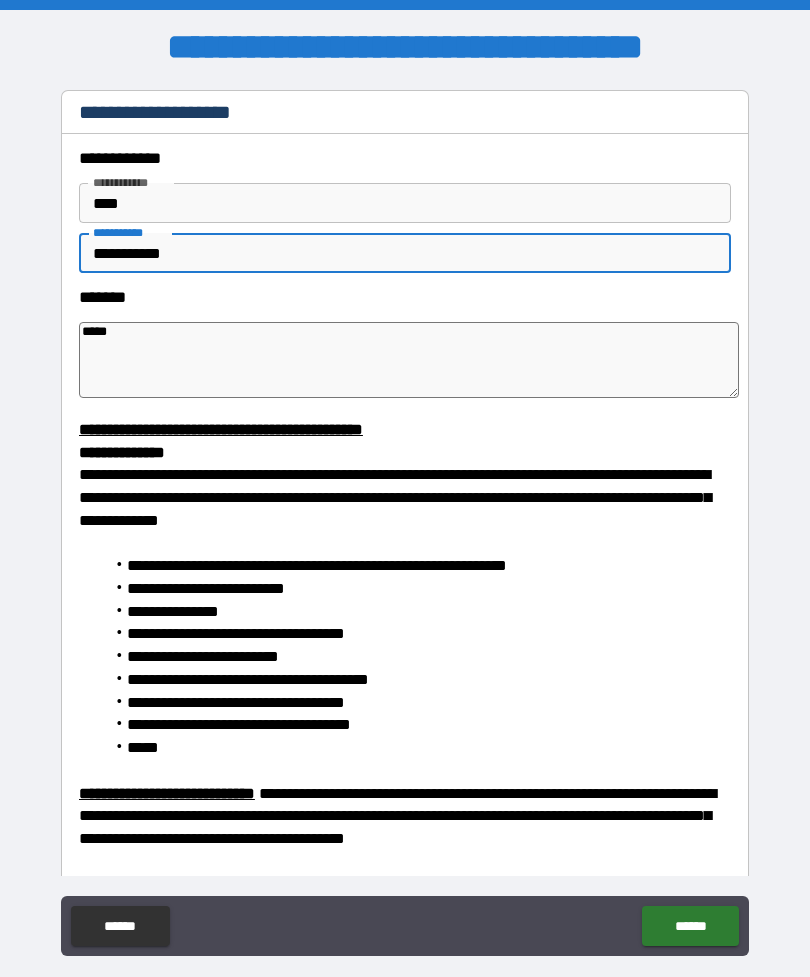 type on "**********" 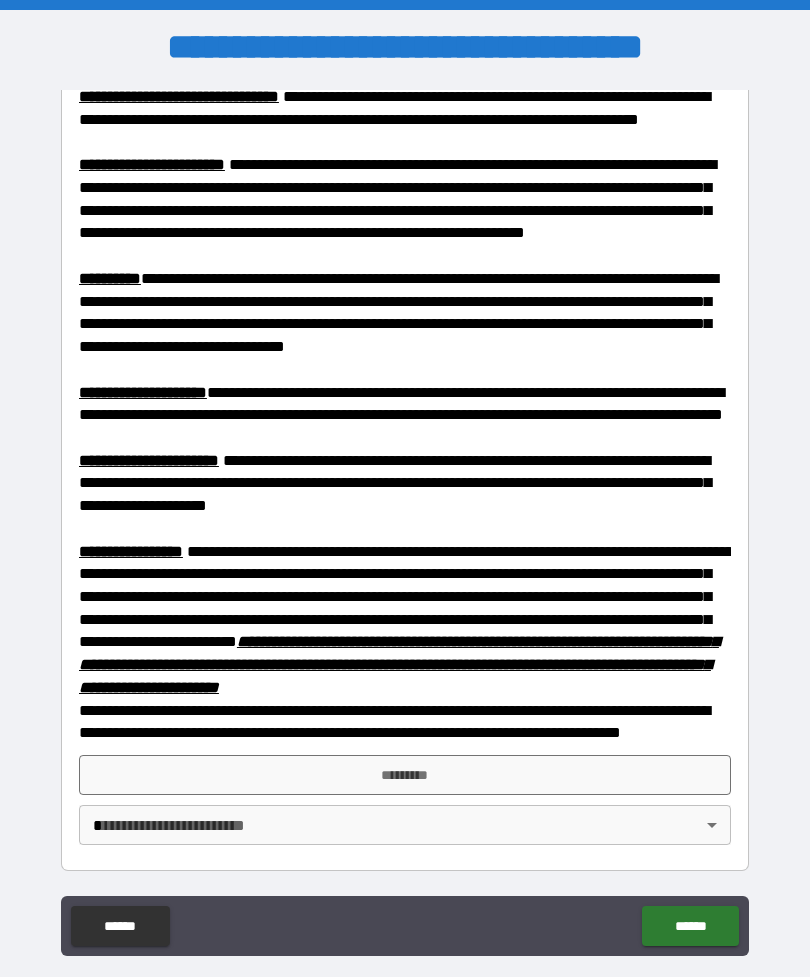 scroll, scrollTop: 1258, scrollLeft: 0, axis: vertical 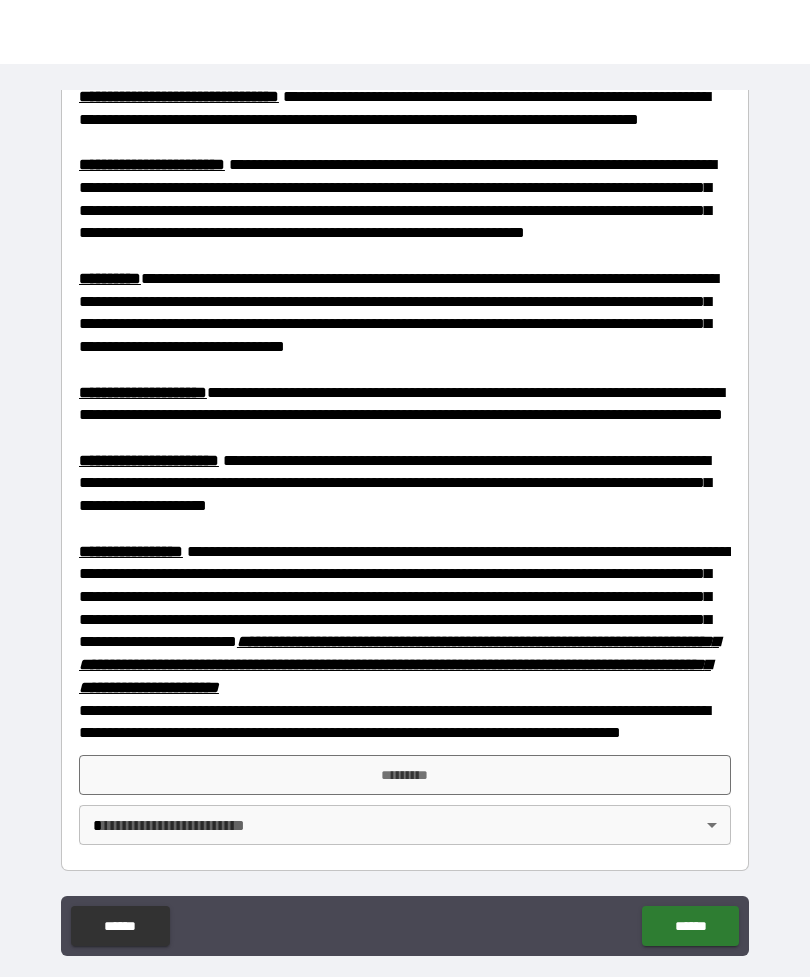 type on "*" 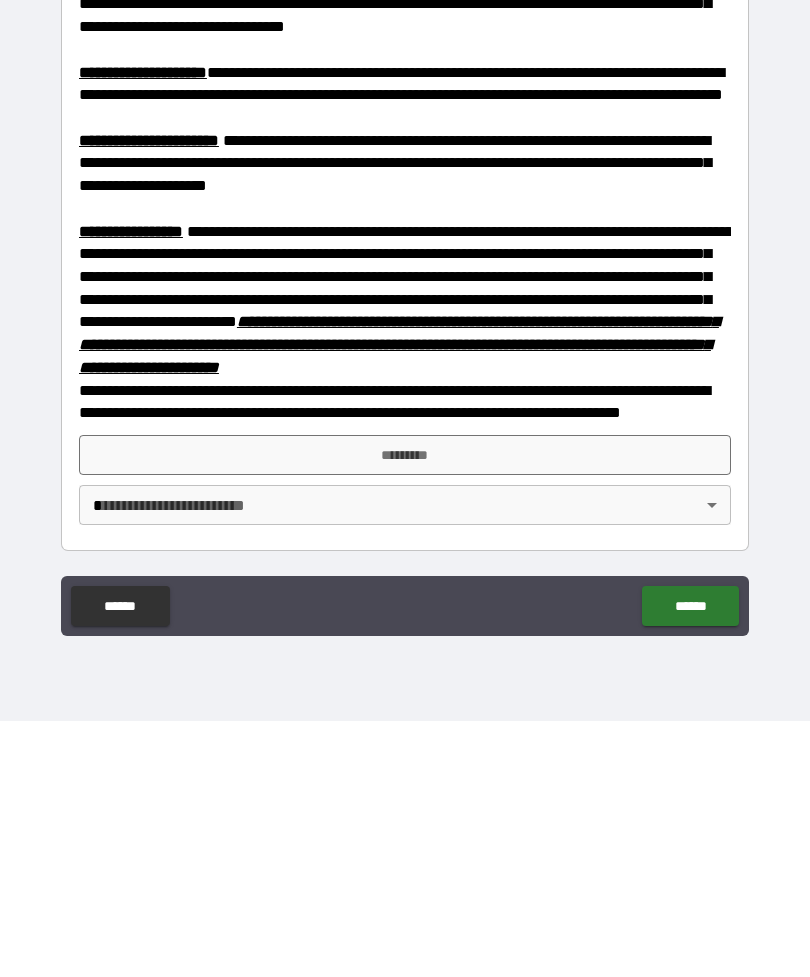 type on "**********" 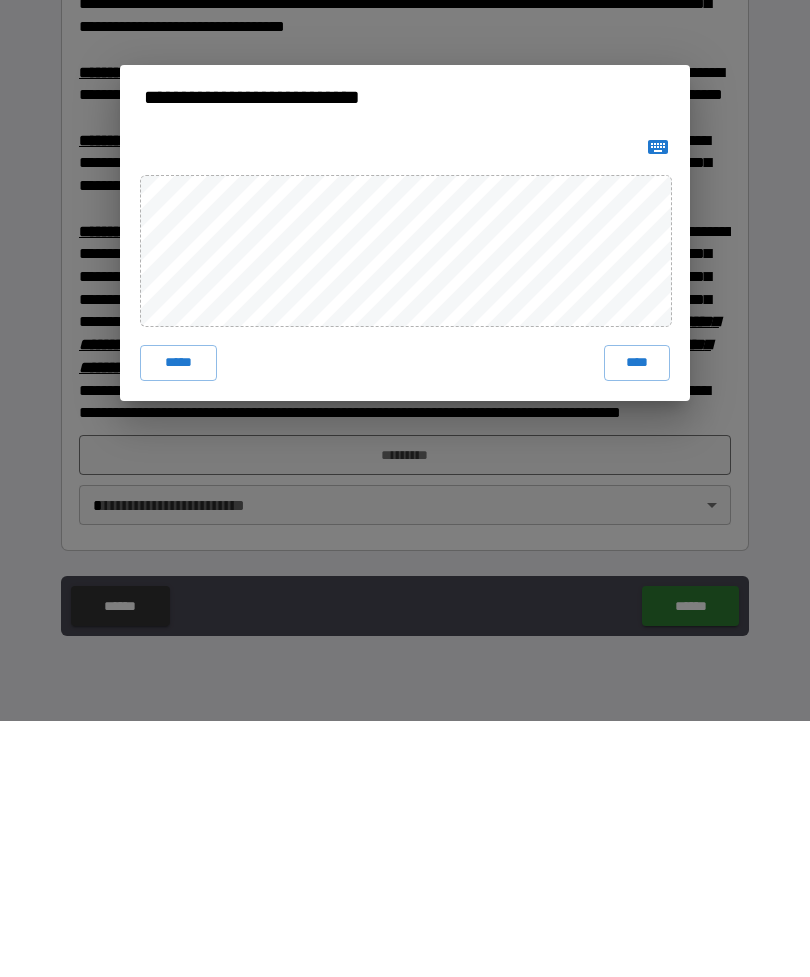 scroll, scrollTop: 0, scrollLeft: 0, axis: both 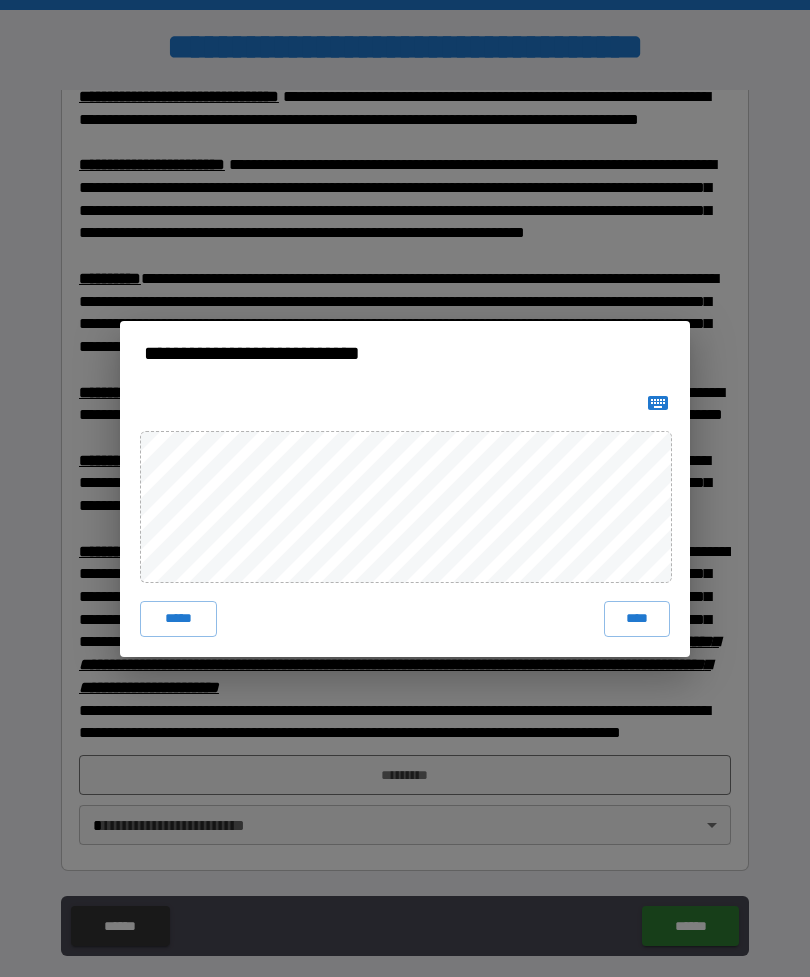 click on "****" at bounding box center (637, 619) 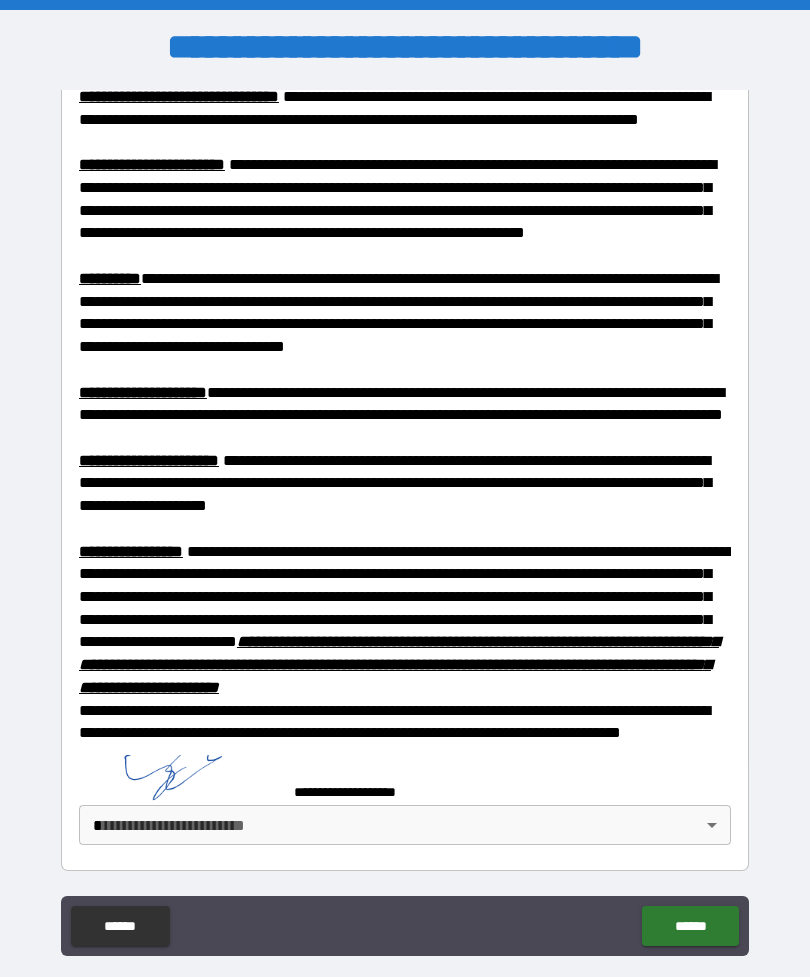 scroll, scrollTop: 1248, scrollLeft: 0, axis: vertical 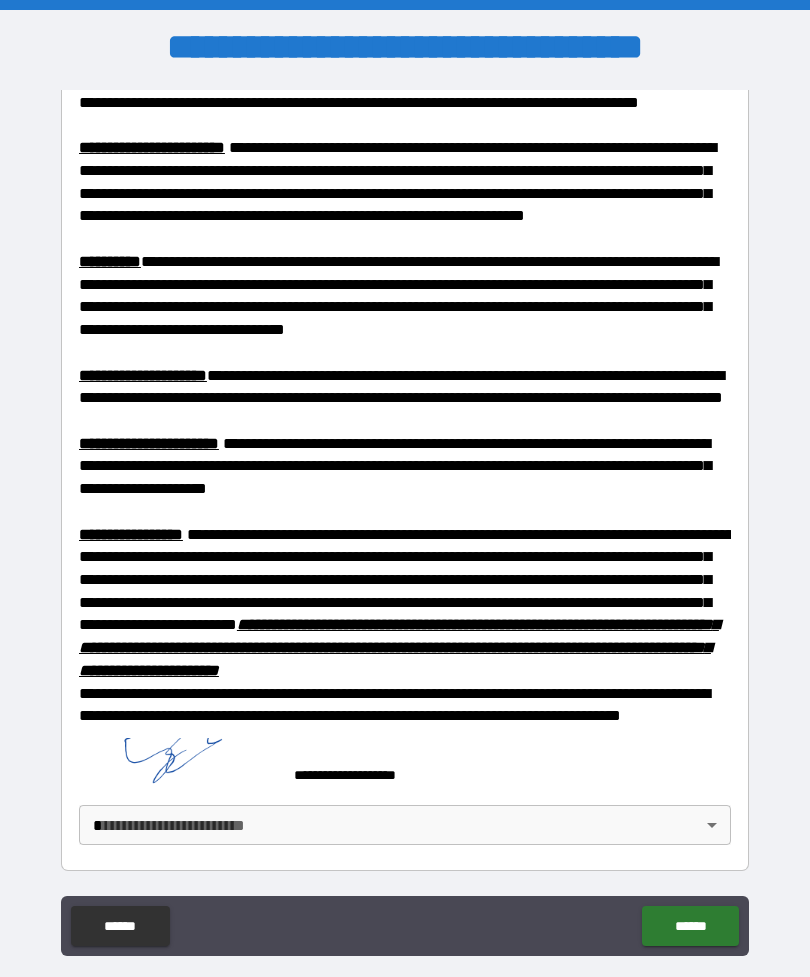 click on "******" at bounding box center [690, 926] 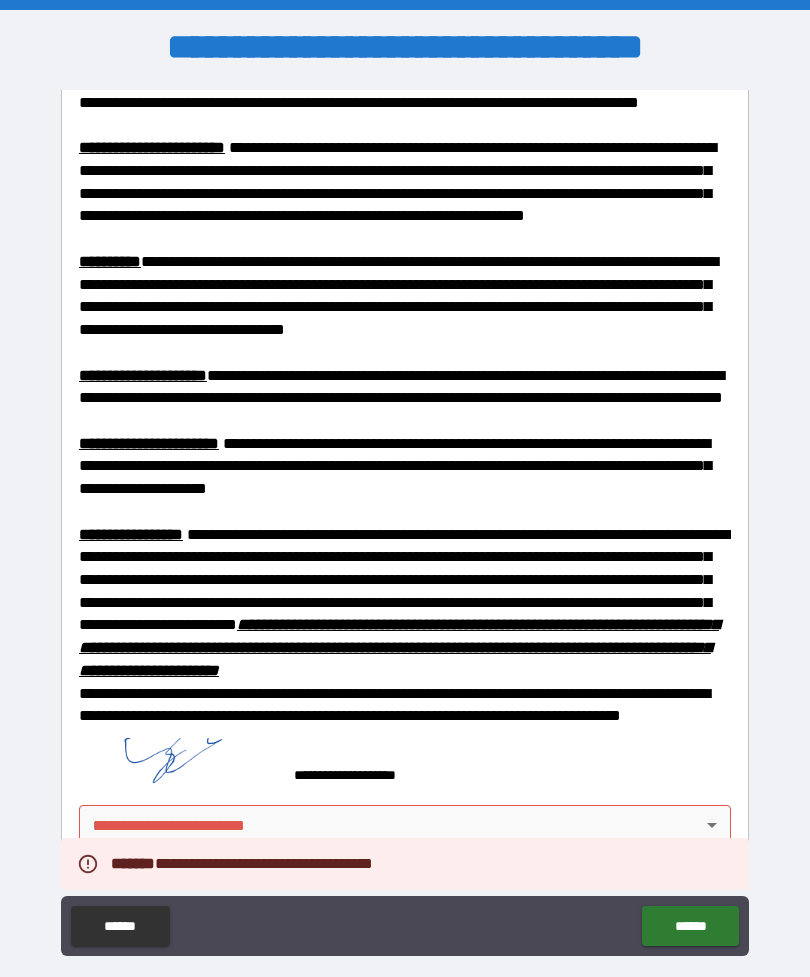 scroll, scrollTop: 1275, scrollLeft: 0, axis: vertical 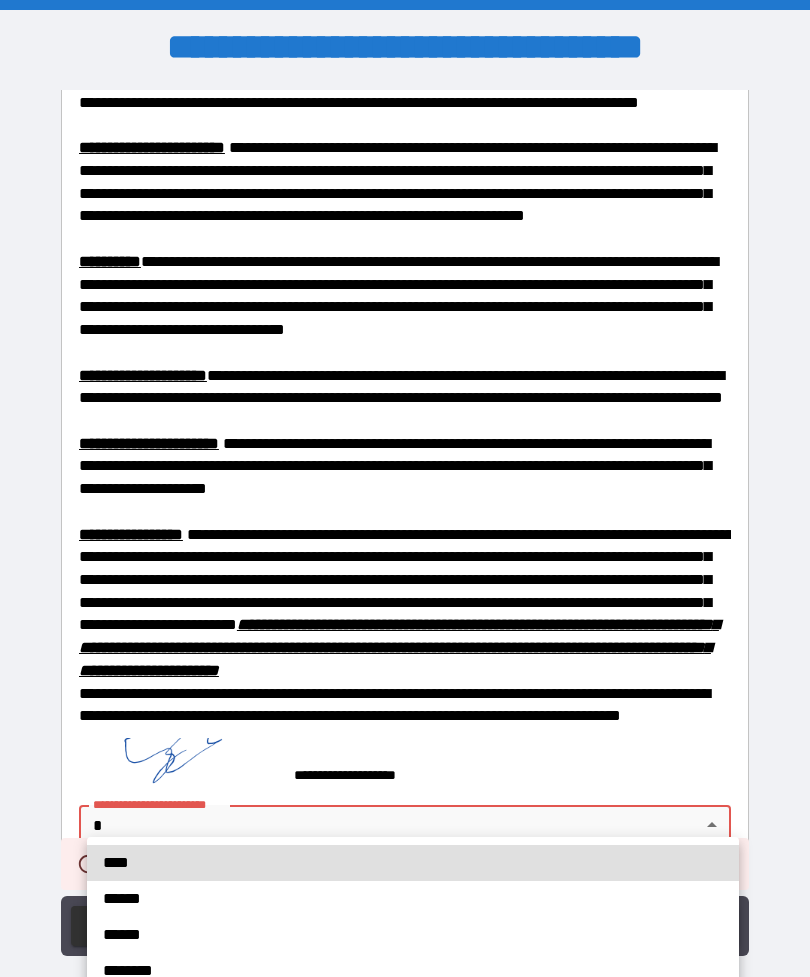 click on "****" at bounding box center [413, 863] 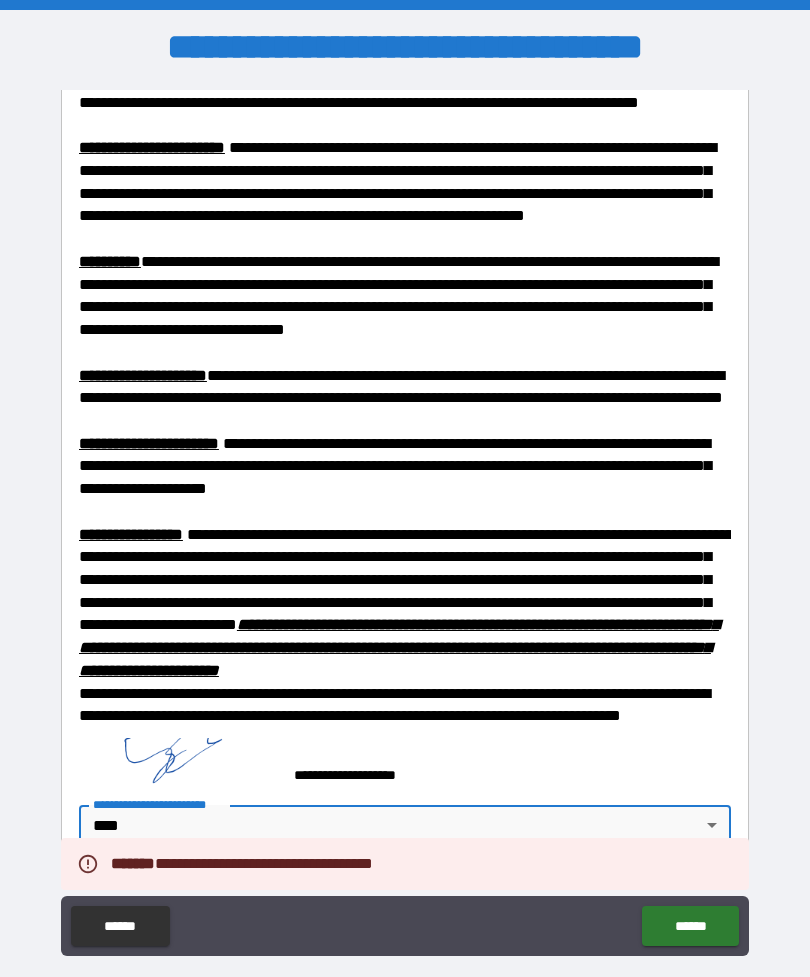 type on "*" 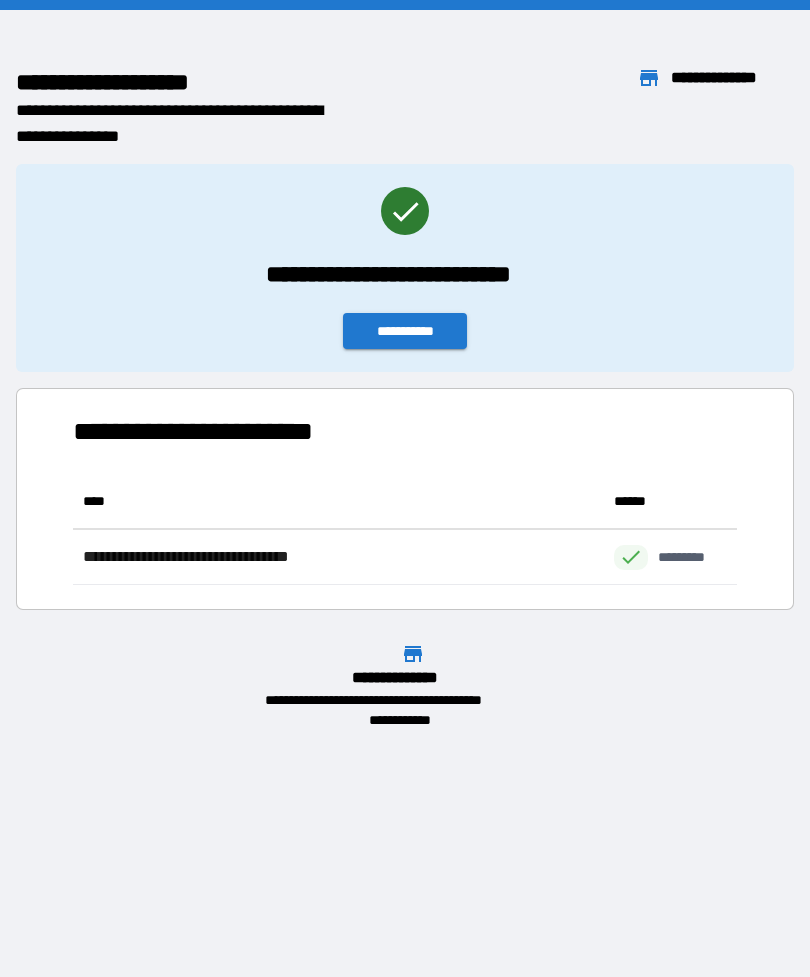 scroll, scrollTop: 111, scrollLeft: 664, axis: both 